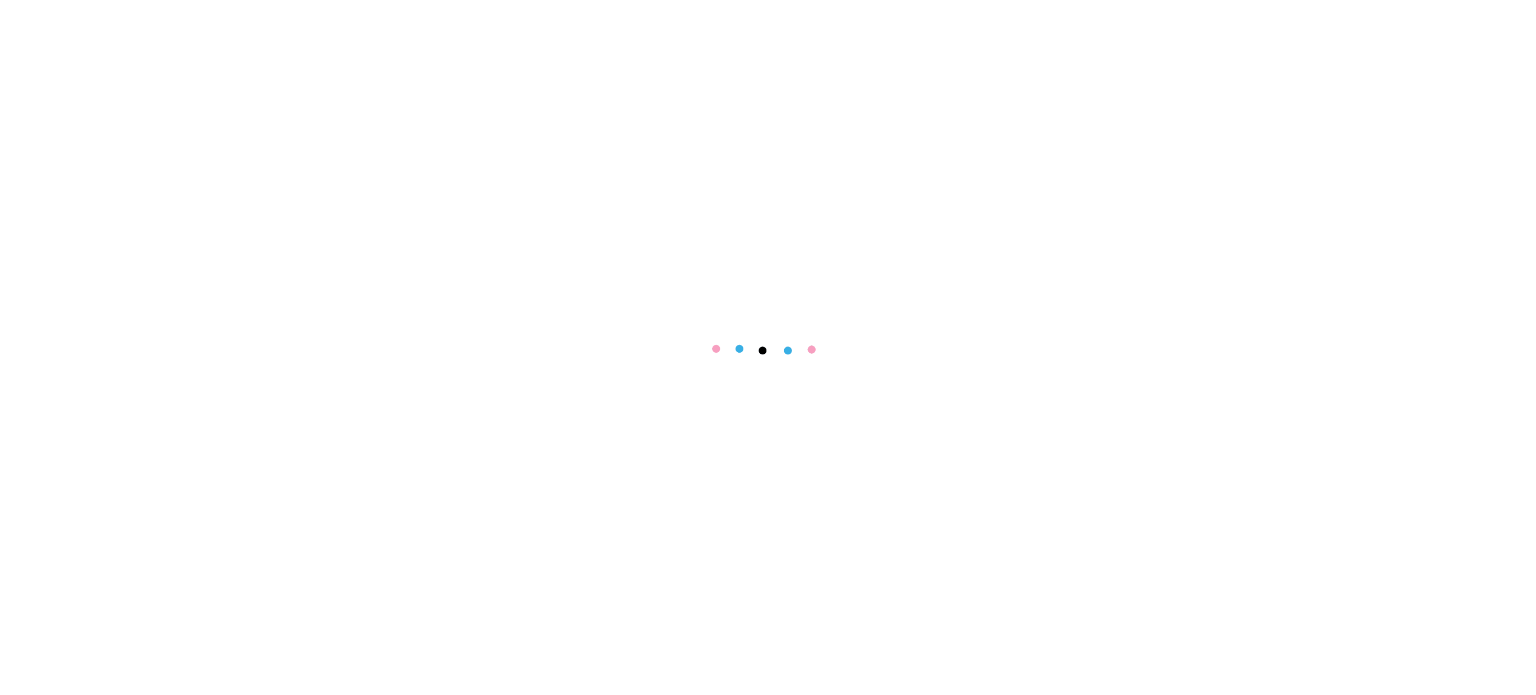 scroll, scrollTop: 0, scrollLeft: 0, axis: both 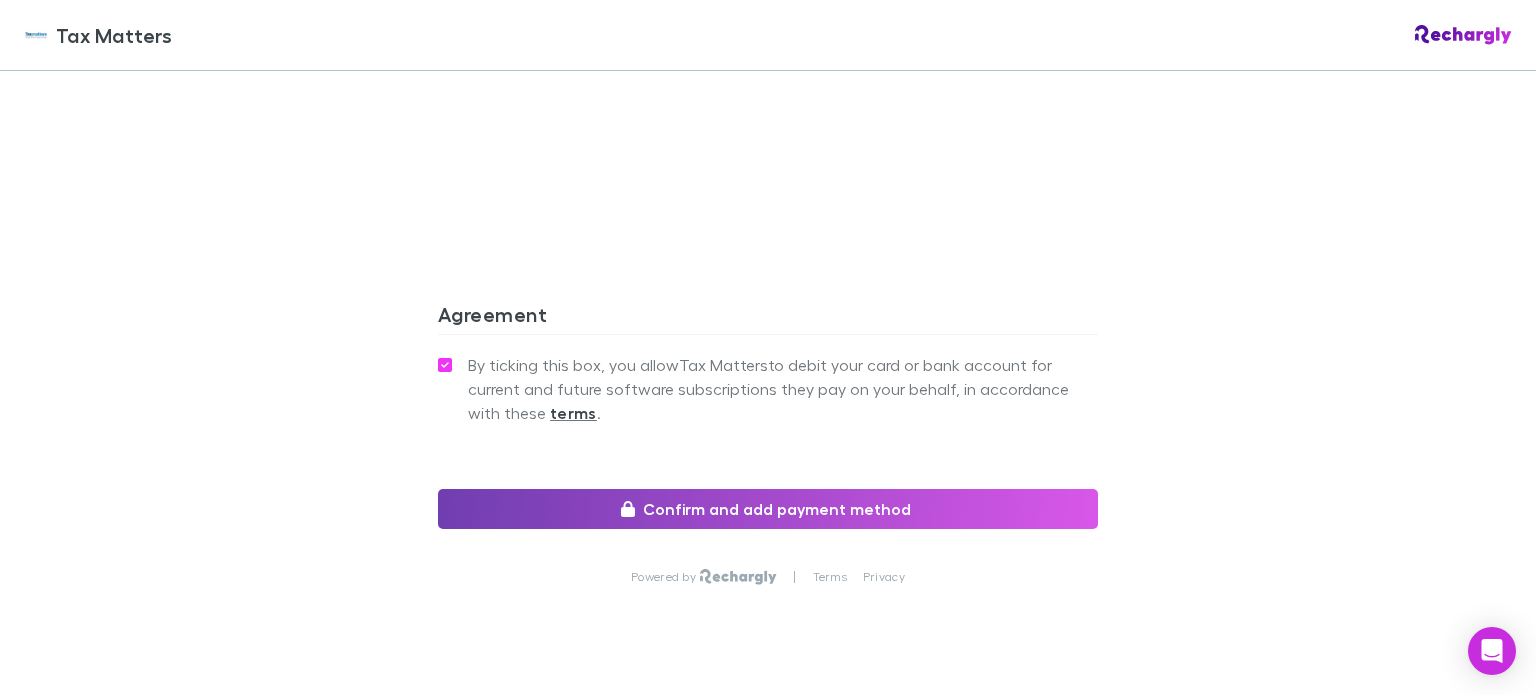 click on "Confirm and add payment method" at bounding box center [768, 509] 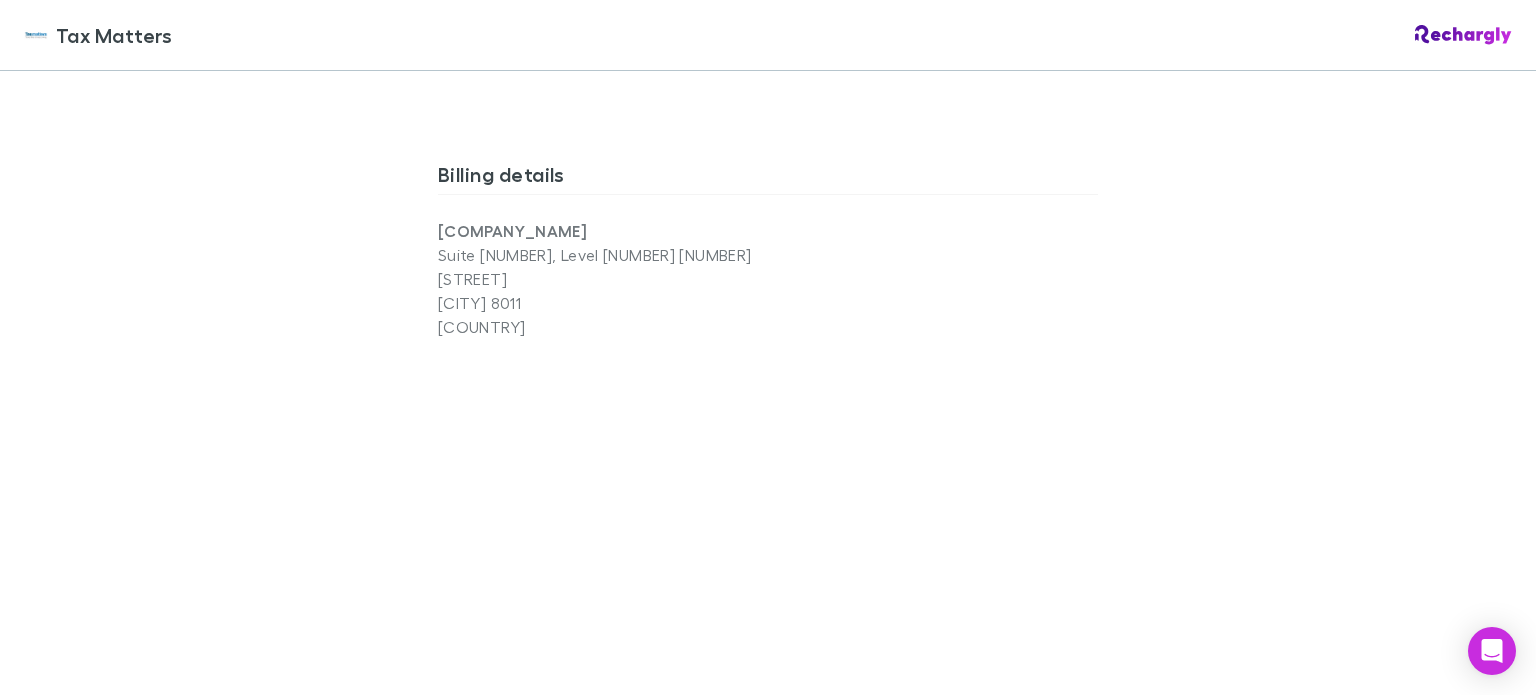 scroll, scrollTop: 686, scrollLeft: 0, axis: vertical 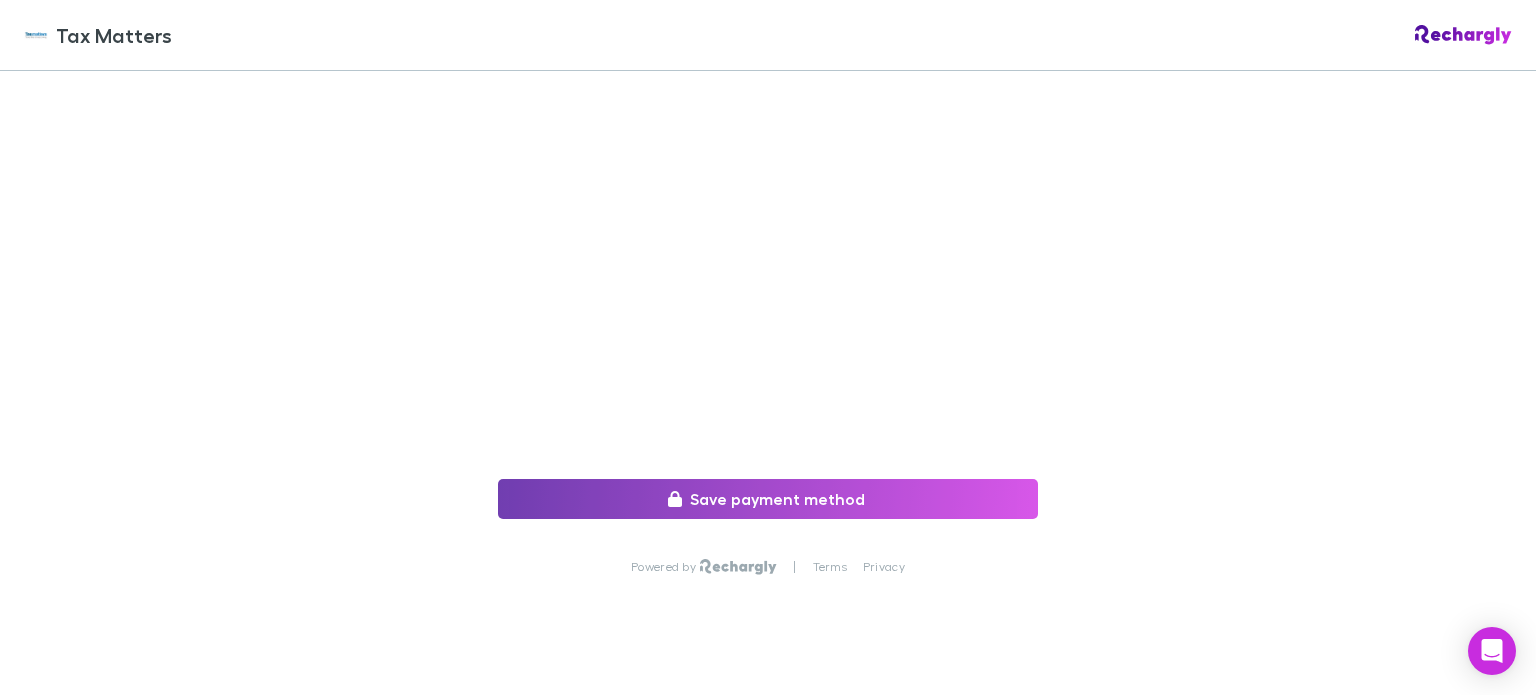 click on "Save payment method" at bounding box center (768, 499) 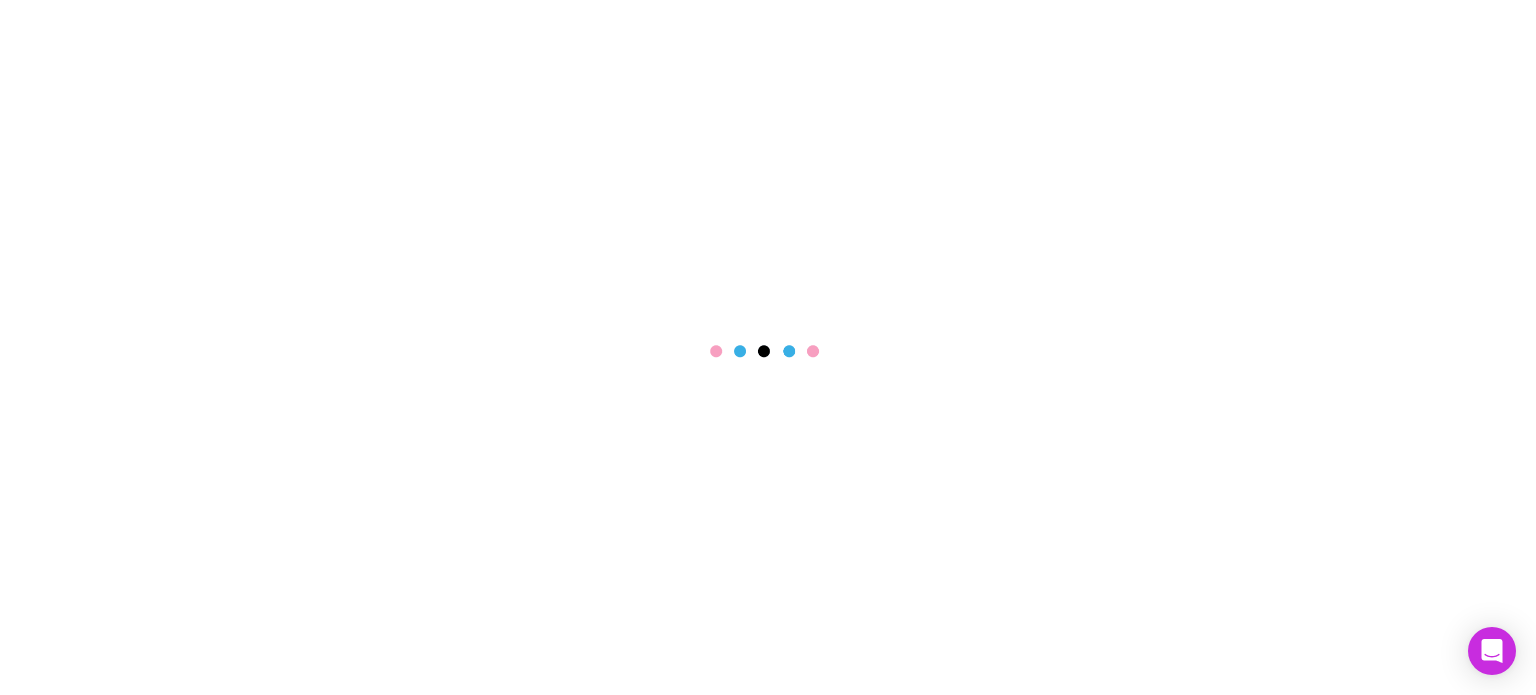 scroll, scrollTop: 0, scrollLeft: 0, axis: both 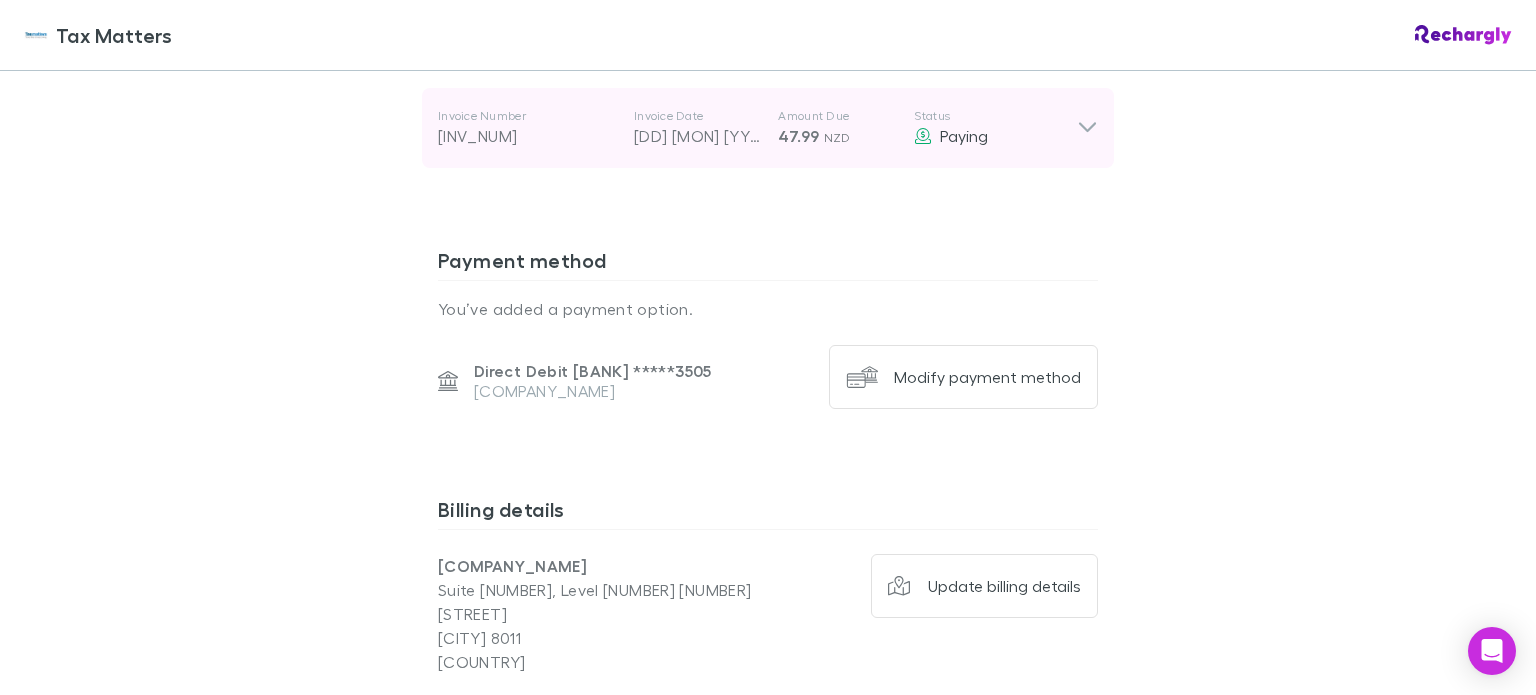 click at bounding box center [1087, 128] 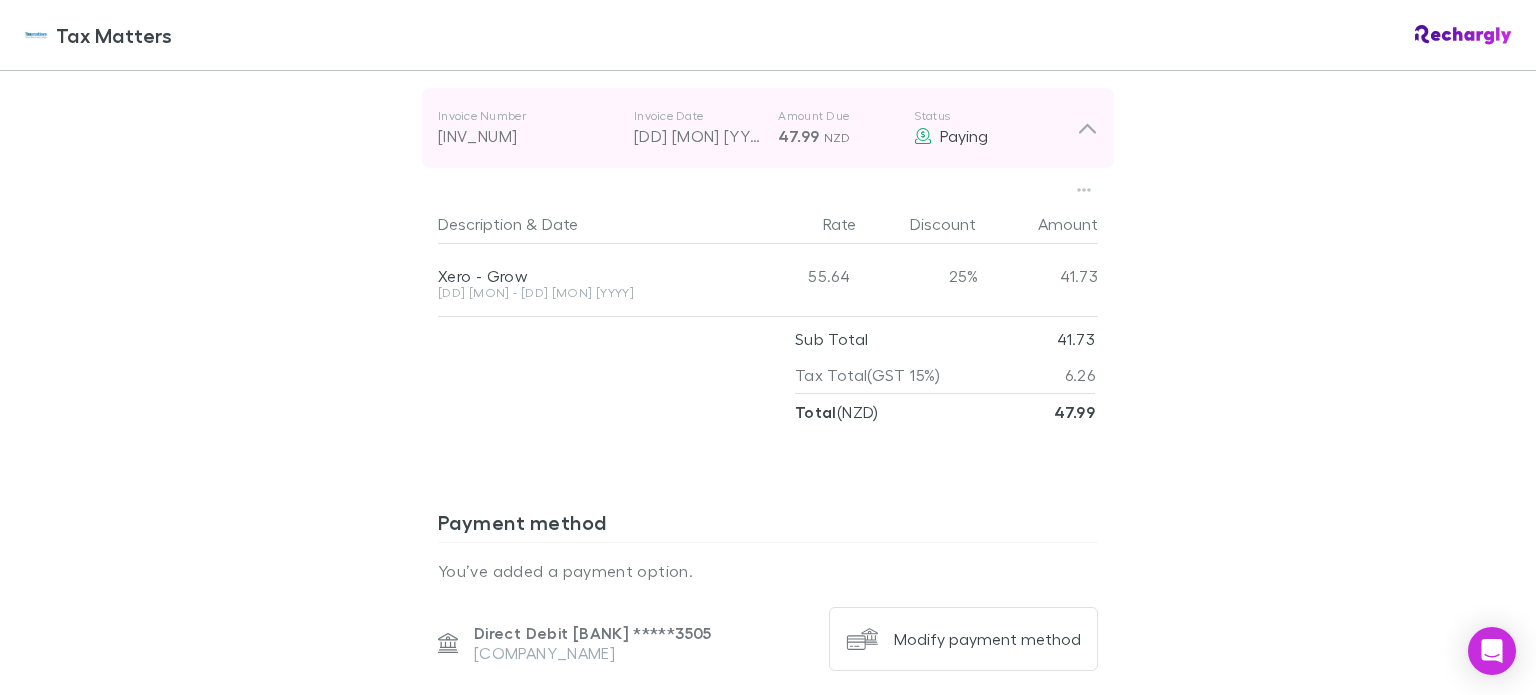 click at bounding box center (1087, 129) 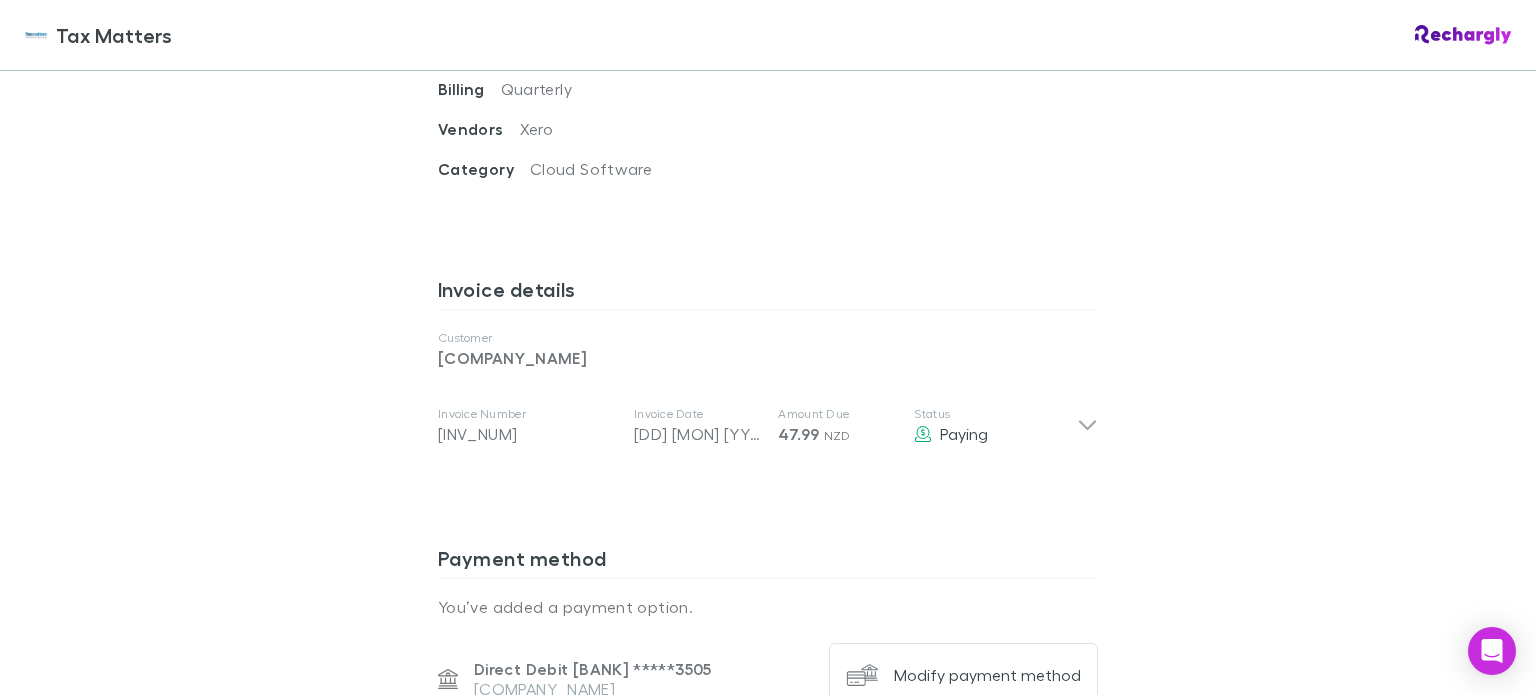 scroll, scrollTop: 900, scrollLeft: 0, axis: vertical 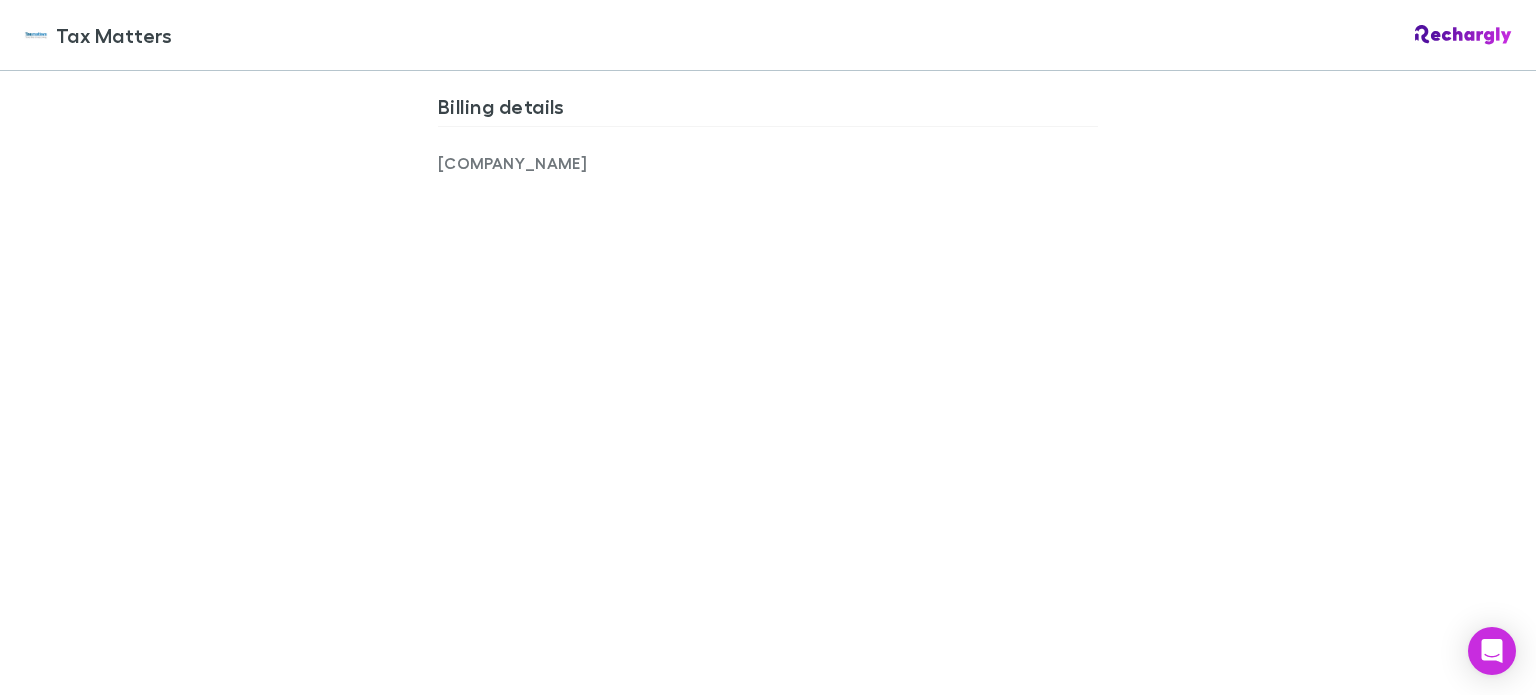 click on "Tax Matters Software subscriptions agreement Tax Matters has partnered with Rechargly to handle invoices and payments of the software subscriptions that they pay on behalf of your company. Status Pending acceptance and payment addition. Summary You access discounted pricing thanks to Tax Matters . Rechargly allows them to auto-charge future invoices automatically. To proceed, you need to set up a payment method and accept this agreement. Services Software subscription services . The software suite subscription gives you access to a curated selection of accounting and productivity tools at an exclusive discounted rate . Customer [COMPANY_NAME] Billing Quarterly Vendors [COMPANY_NAME] Category Cloud Software Invoice details Customer [COMPANY_NAME] Invoice Number [INVOICE_NUMBER] Invoice Date [DATE] [YEAR] Amount Due [AMOUNT] NZD Status Agreement Description & Date Rate Discount Amount [COMPANY_NAME] - Additional Expenses Charges | 90% Discount. [DATE] - [DATE] [YEAR] 0.00 - 0.00 [COMPANY_NAME] - Grow 0%" at bounding box center (768, 347) 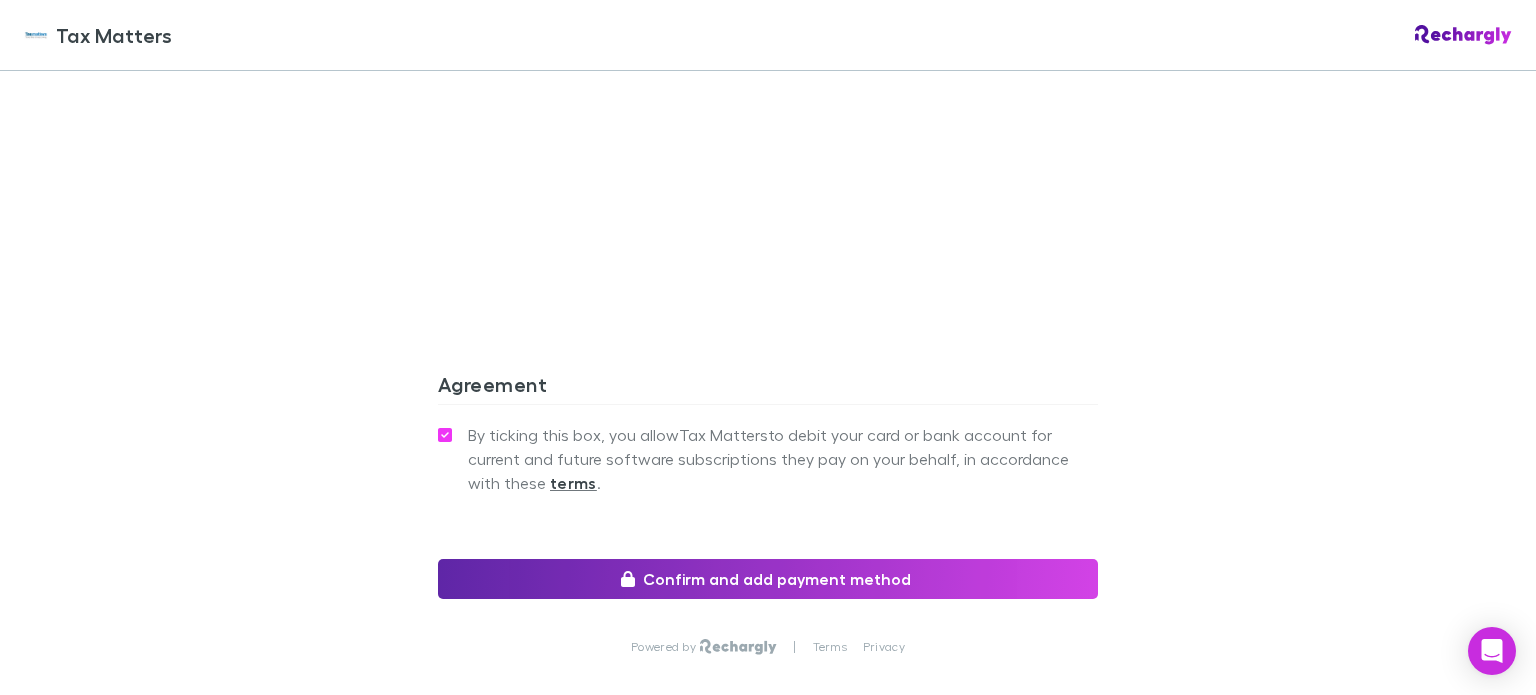 scroll, scrollTop: 1754, scrollLeft: 0, axis: vertical 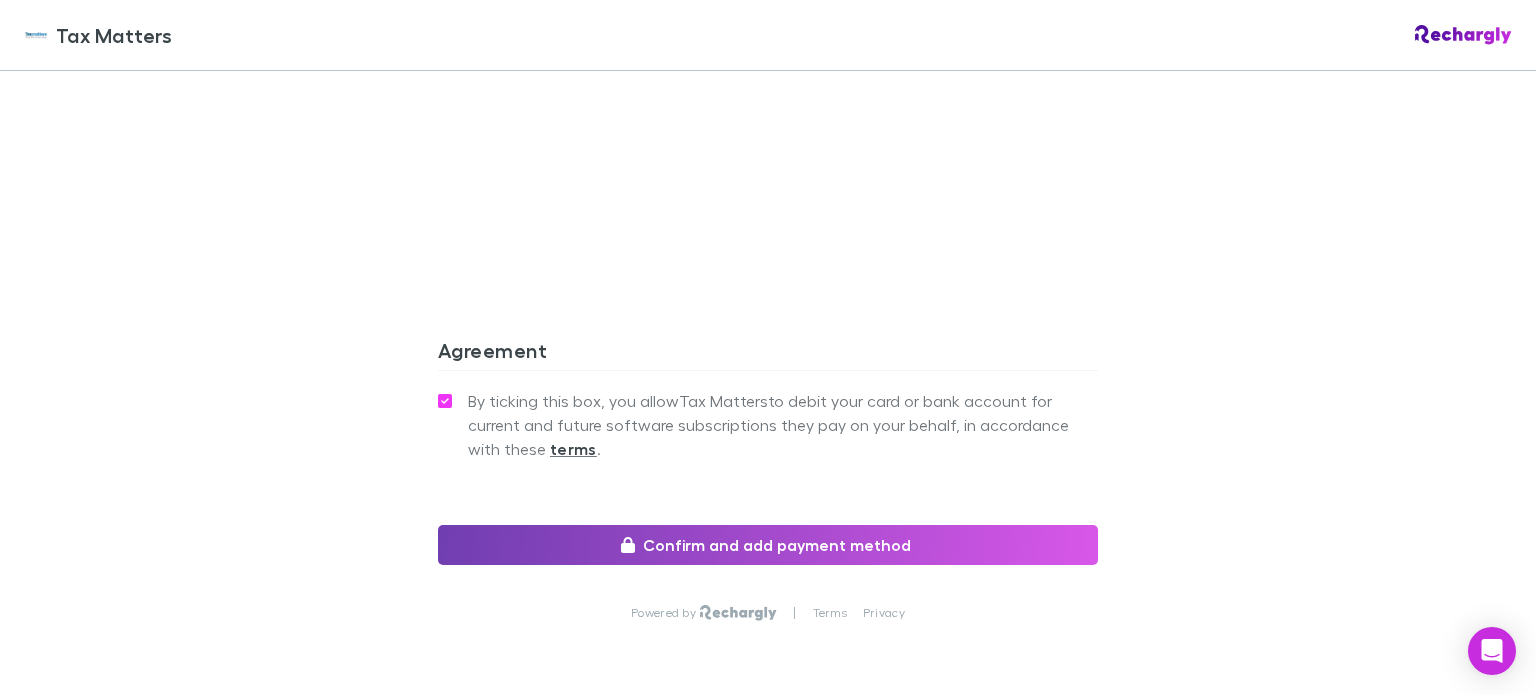 click on "Confirm and add payment method" at bounding box center [768, 545] 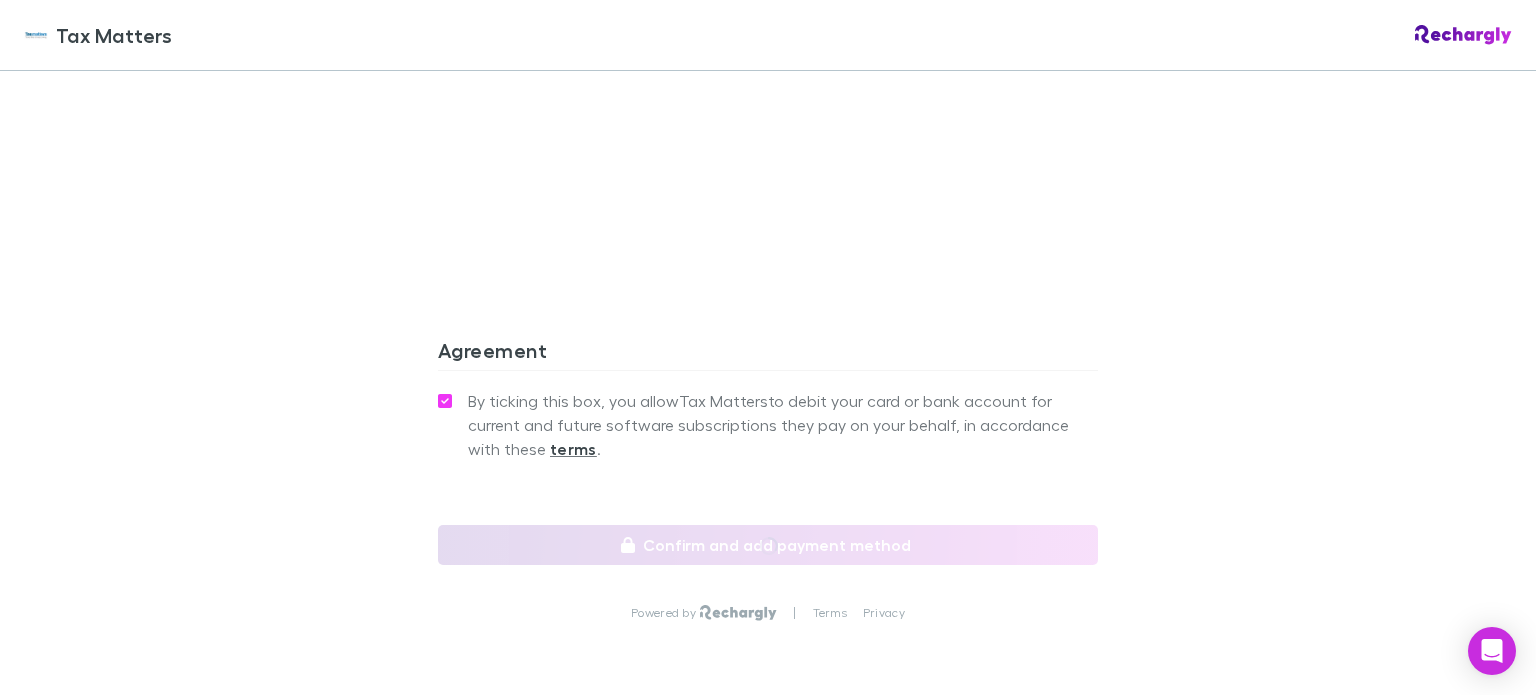 scroll, scrollTop: 0, scrollLeft: 0, axis: both 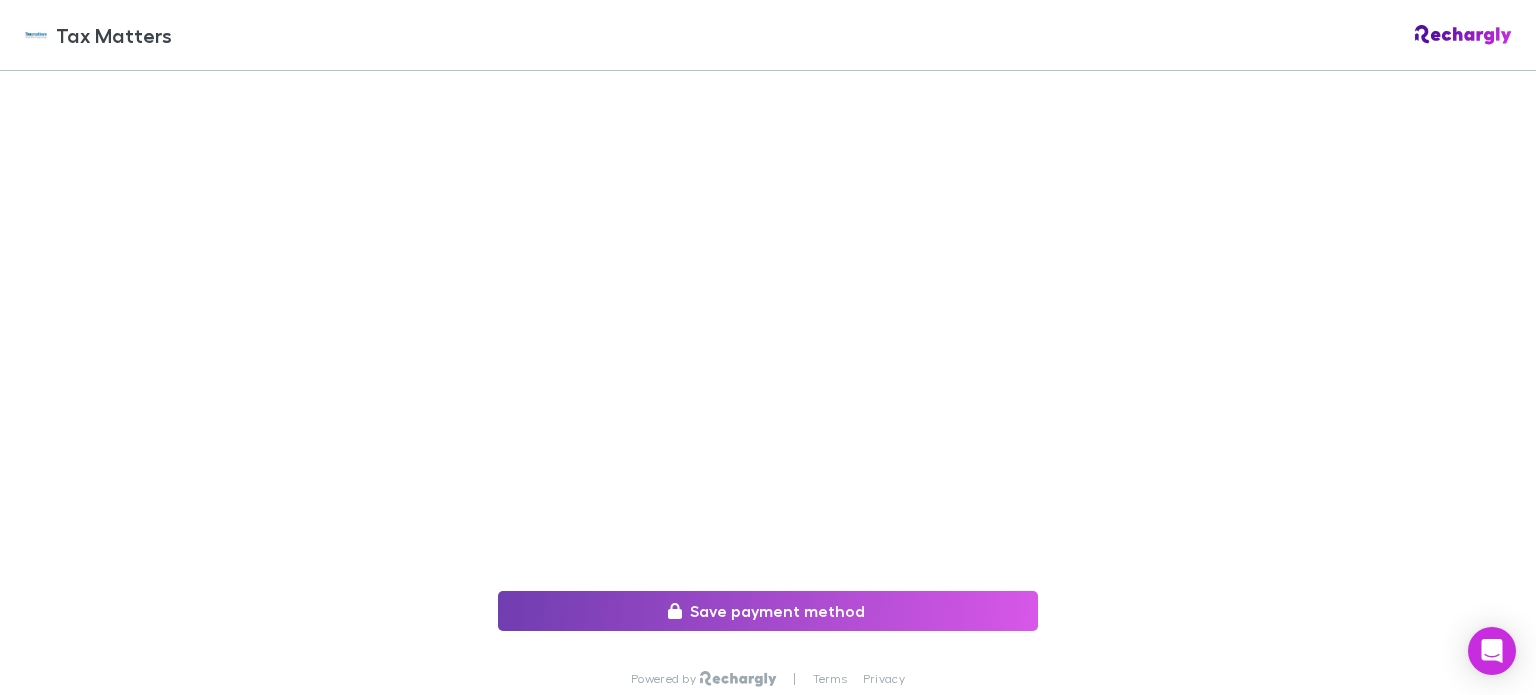 click on "Save payment method" at bounding box center [768, 611] 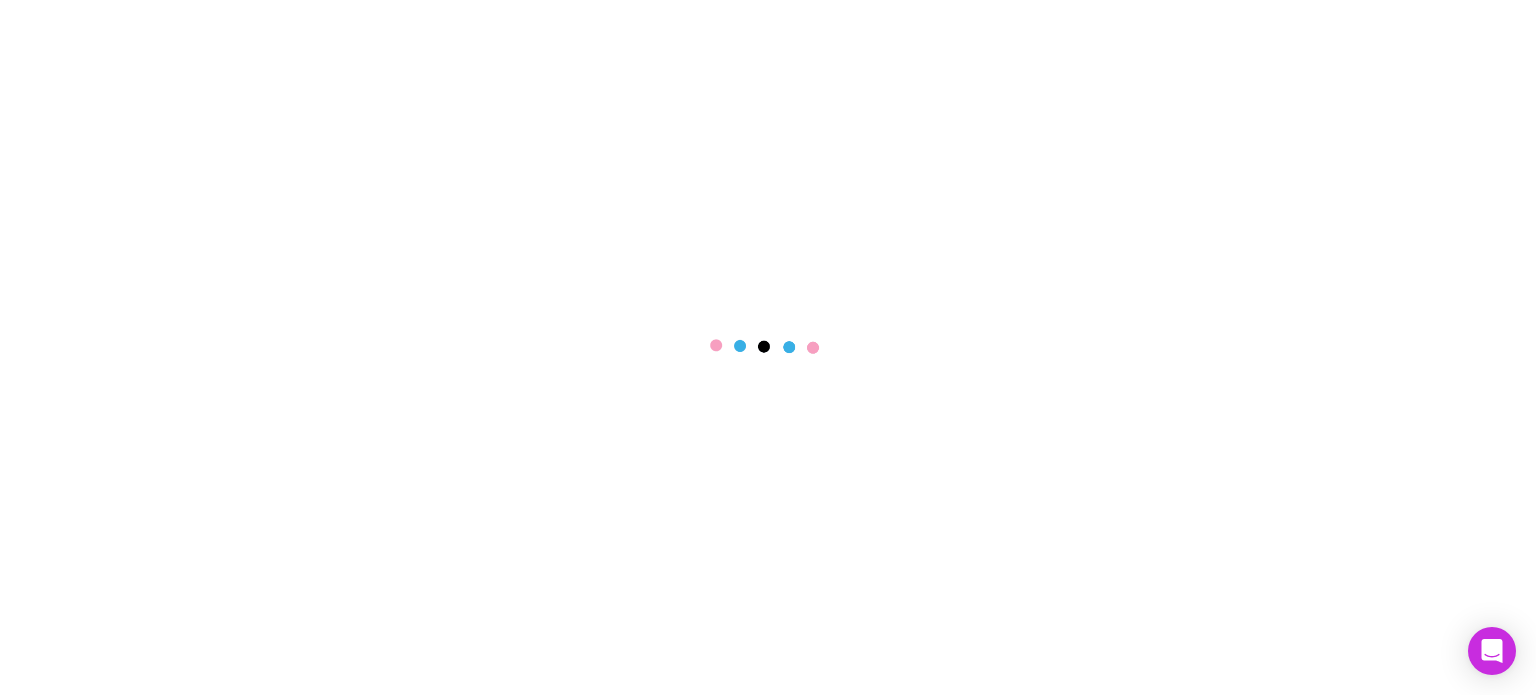 scroll, scrollTop: 0, scrollLeft: 0, axis: both 